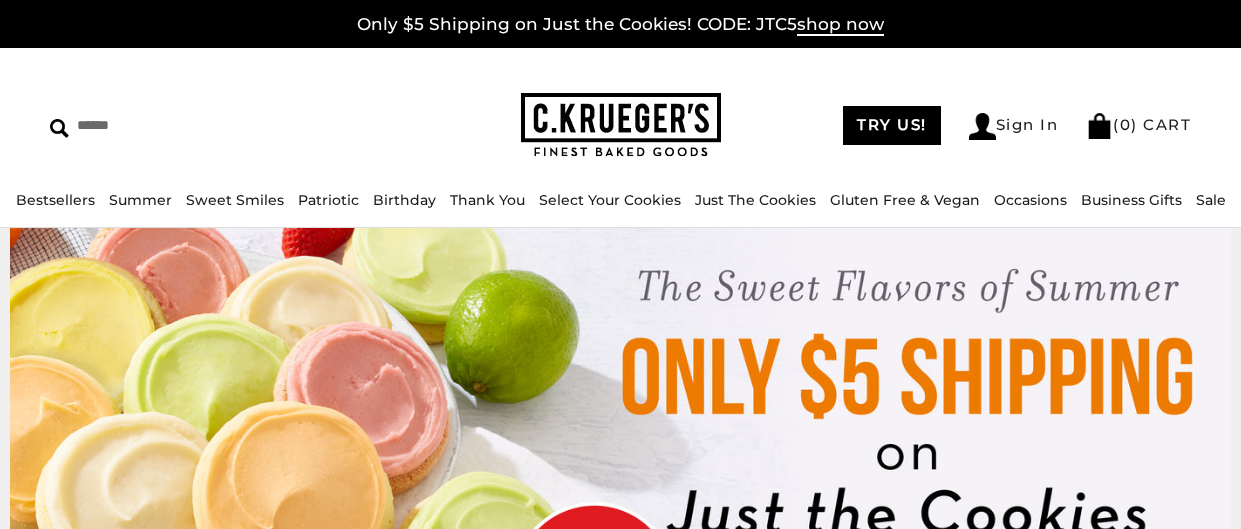 scroll, scrollTop: 119, scrollLeft: 0, axis: vertical 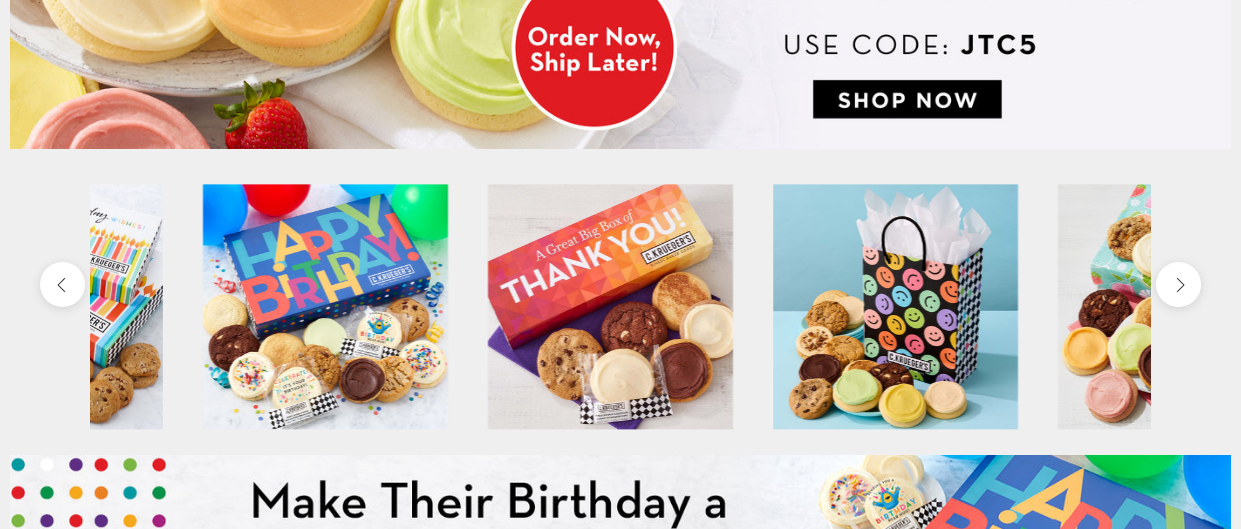 click 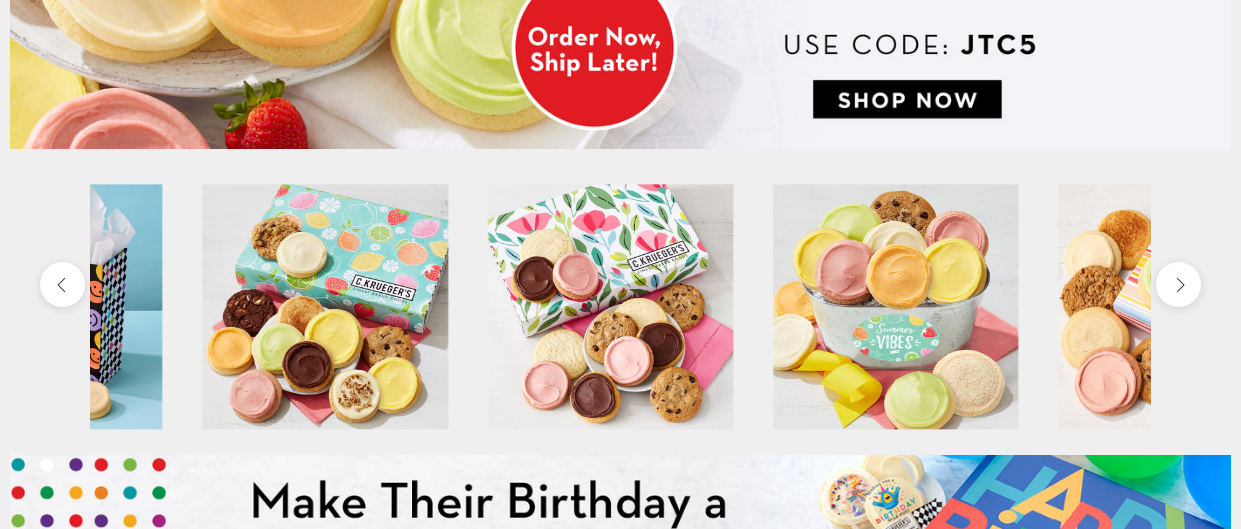 click at bounding box center (1178, 284) 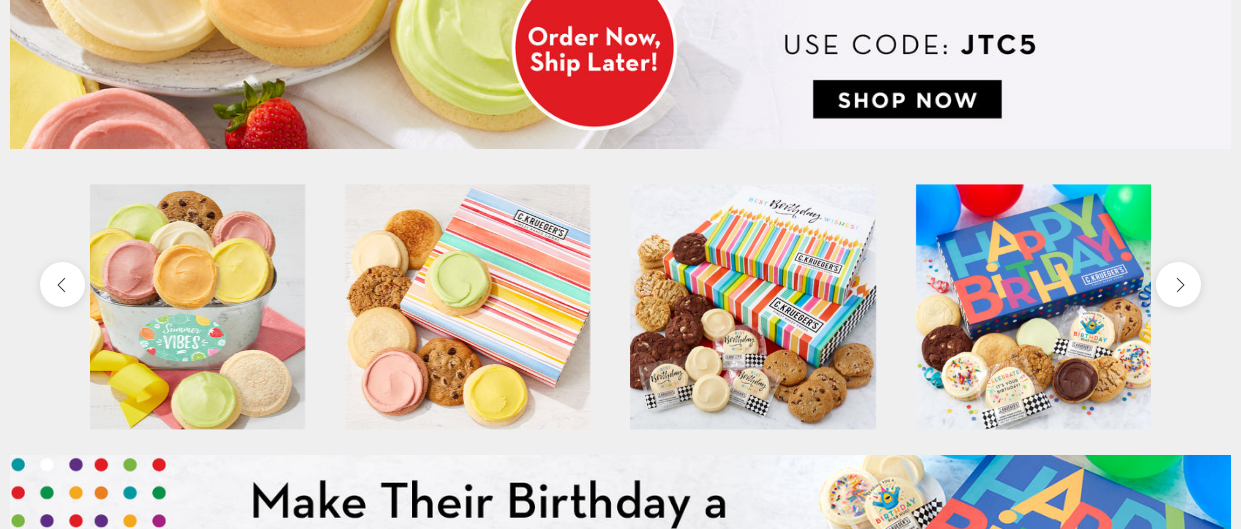click at bounding box center (1178, 284) 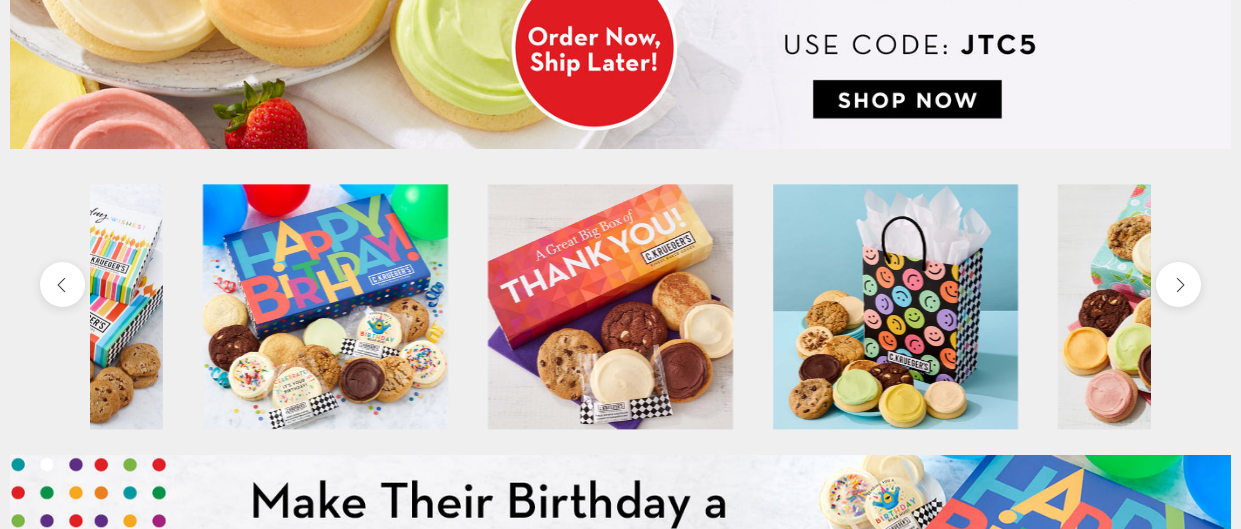 click 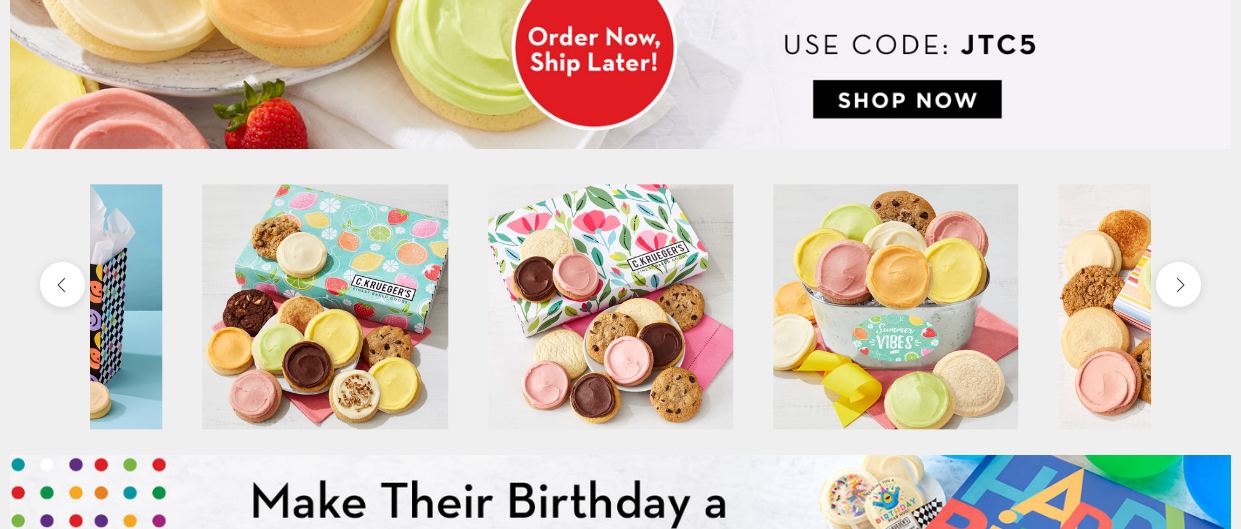 click 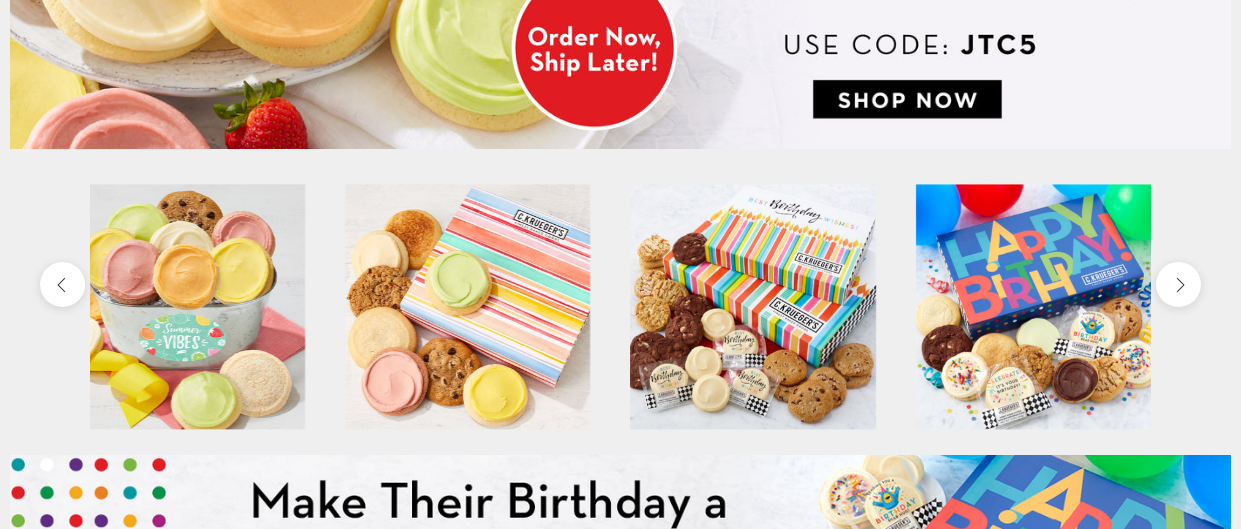 click 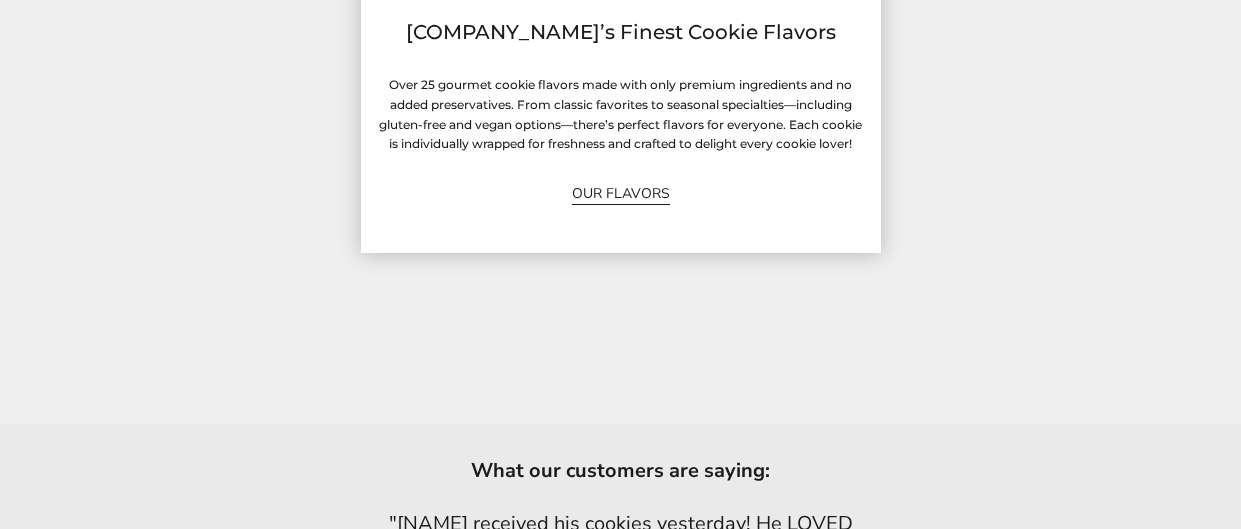 scroll, scrollTop: 4275, scrollLeft: 0, axis: vertical 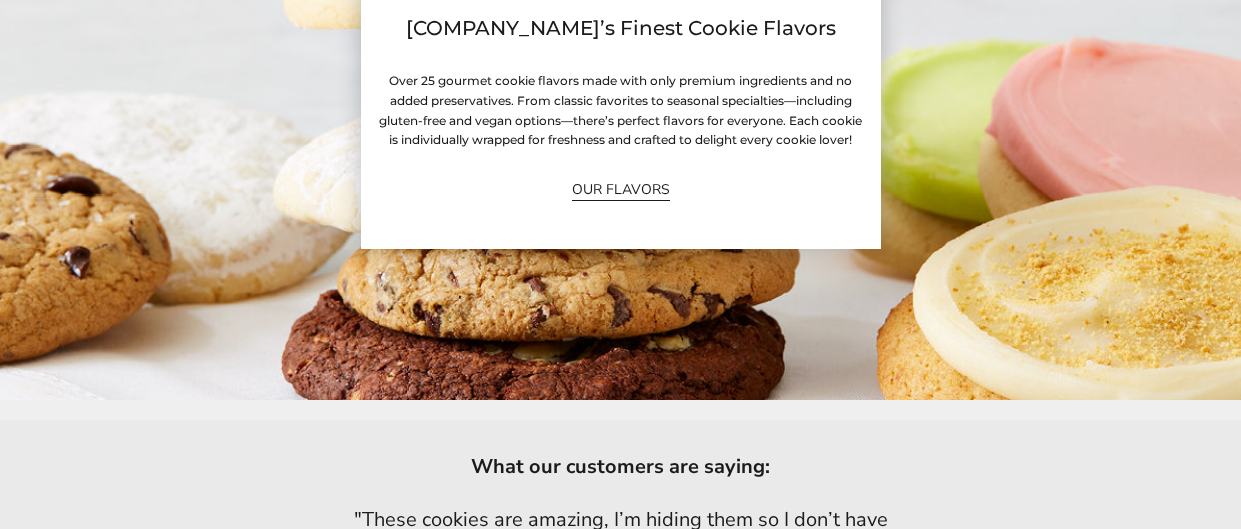 click on "OUR FLAVORS" at bounding box center [621, 189] 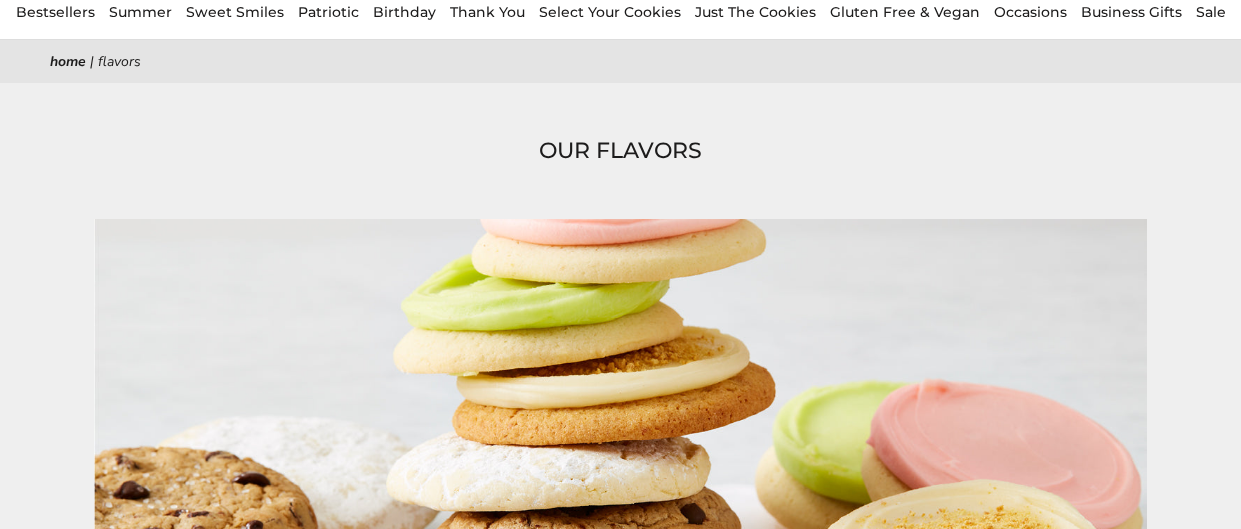 scroll, scrollTop: 561, scrollLeft: 0, axis: vertical 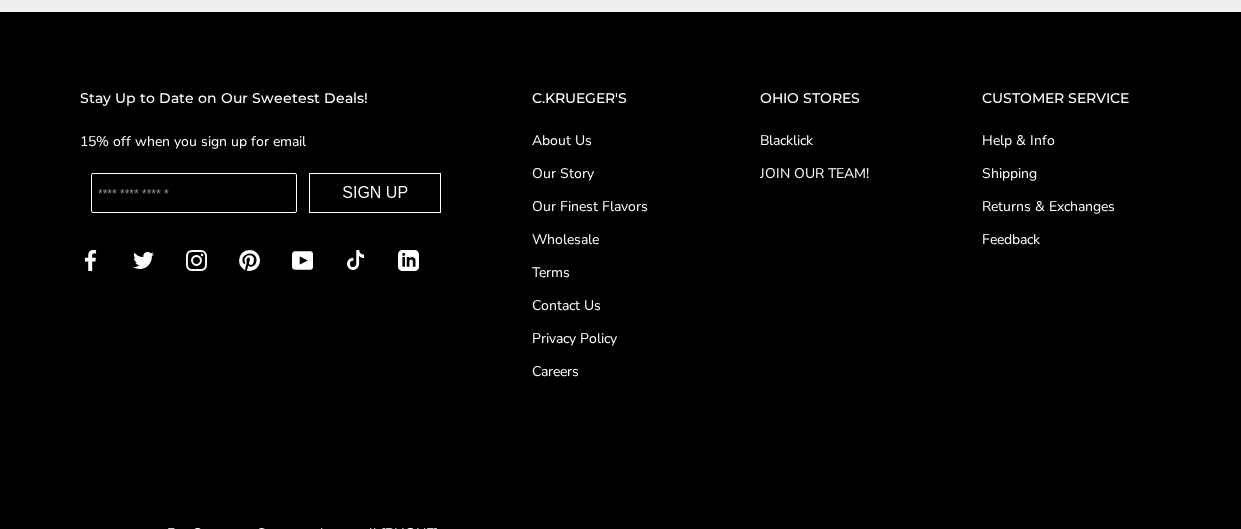 click on "About Us" at bounding box center [606, 140] 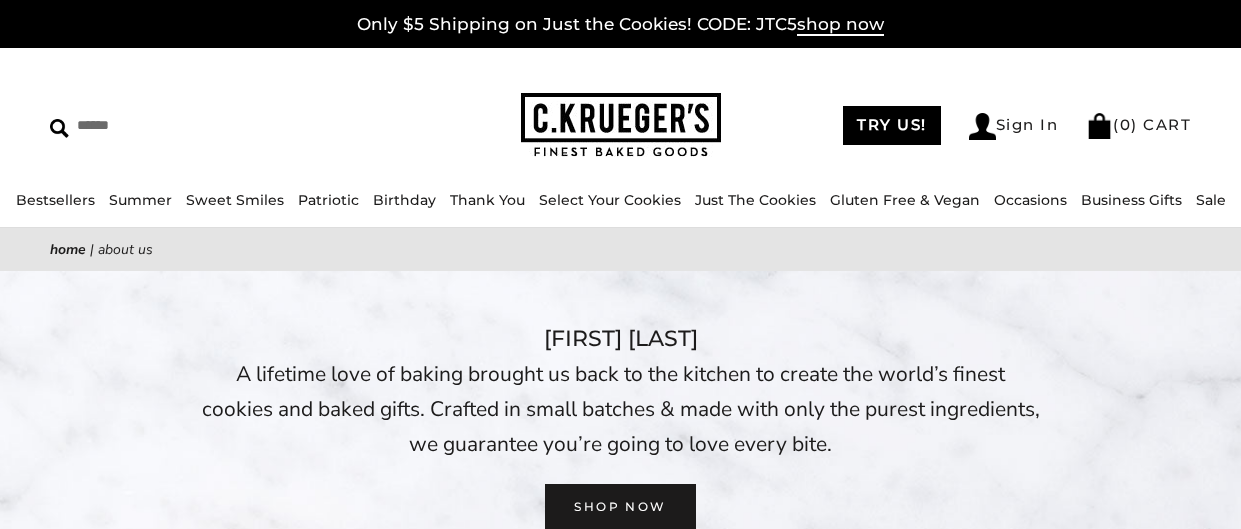 scroll, scrollTop: 0, scrollLeft: 0, axis: both 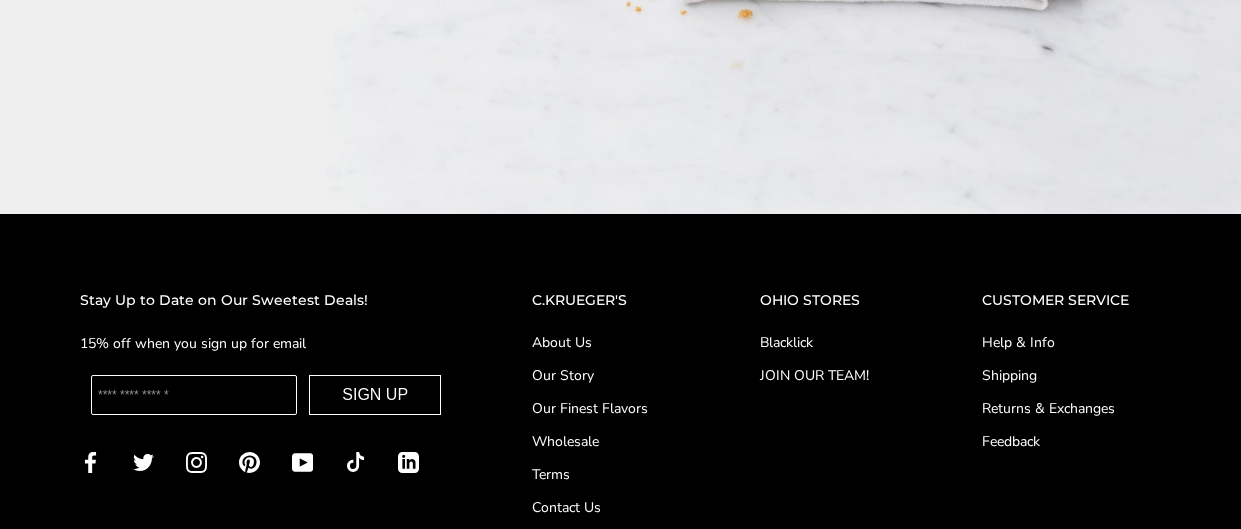 click on "Our Story" at bounding box center [606, 375] 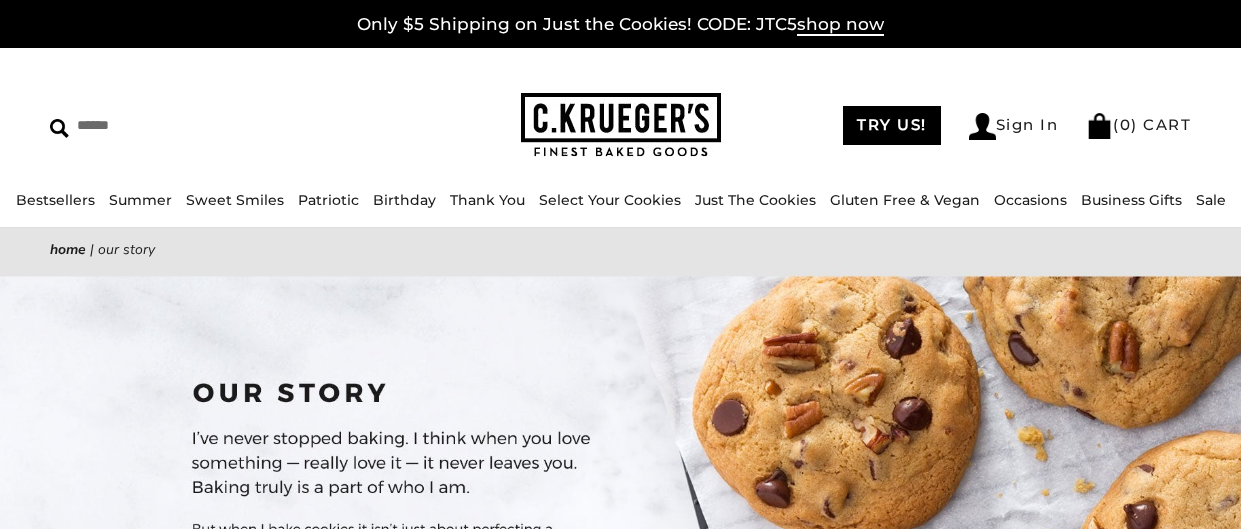 scroll, scrollTop: 18, scrollLeft: 0, axis: vertical 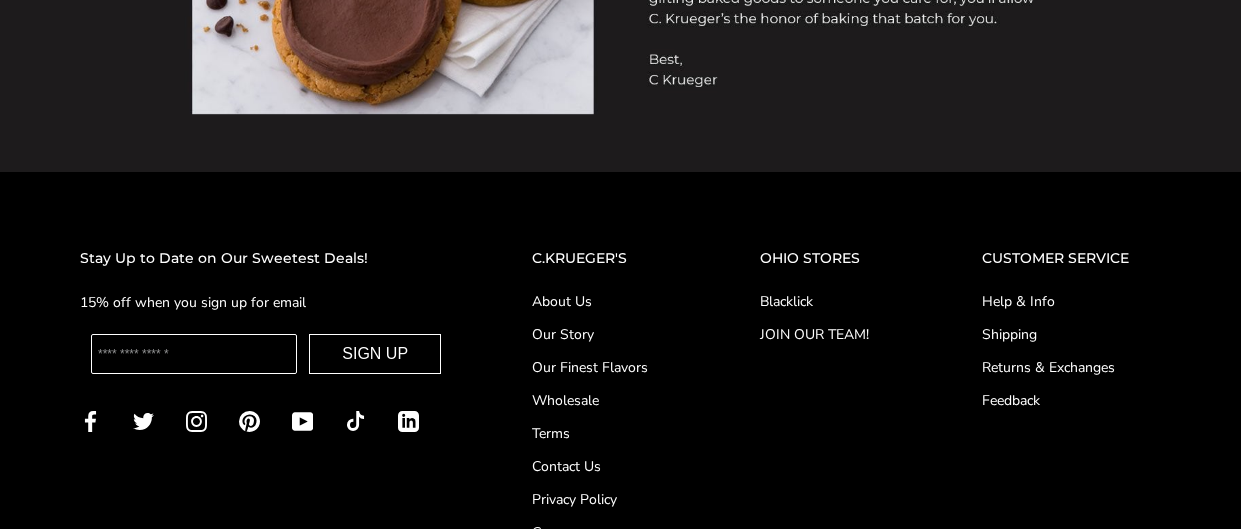 click on "Shipping" at bounding box center [1071, 334] 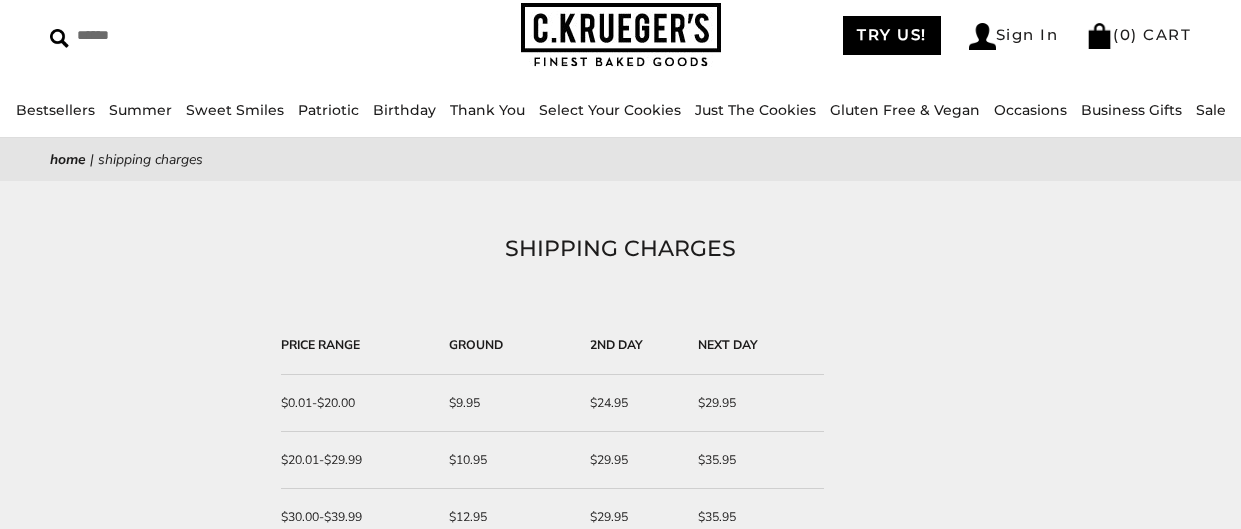 scroll, scrollTop: 90, scrollLeft: 0, axis: vertical 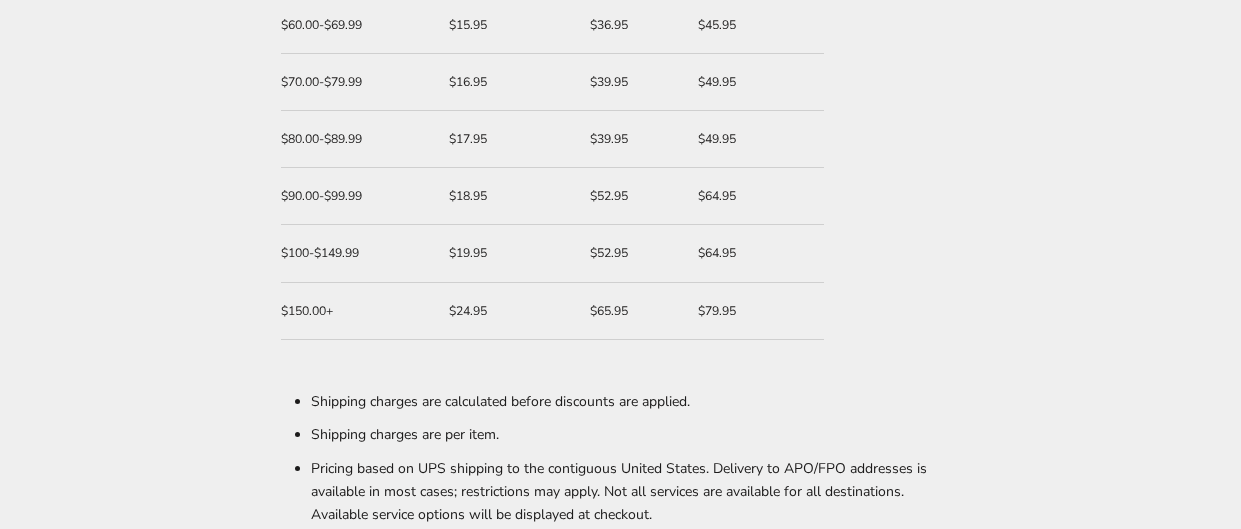 click on "SHIPPING CHARGES
PRICE RANGE
GROUND
2ND DAY
NEXT DAY
$0.01-$20.00
$9.95
$24.95
$29.95
$20.01-$29.99
$10.95
$29.95
$35.95
$30.00-$39.99
$12.95
$29.95
$35.95
$40.00-$49.99
$13.95
$34.95
$42.95
$50.00-$59.99
$14.95
$36.95
$45.95
$60.00-$69.99
$15.95
$36.95
$45.95
$70.00-$79.99
$16.95
$39.95
$49.95
$80.00-$89.99
$17.95
$39.95
$49.95
$90.00-$99.99
$18.95
$52.95
$64.95
$100-$149.99
$19.95
$52.95
$64.95
$150.00+
$24.95
$65.95
$79.95
Shipping charges are calculated before discounts are applied.
Shipping charges are per item.
Pricing based on UPS shipping to the contiguous United States.
Duo boxes include shipping charge in price. Duo boxes are shipped via USPS and/or SharePost - delivery days vary and are not guaranteed.
- Saturday  delivery not available." at bounding box center [620, 219] 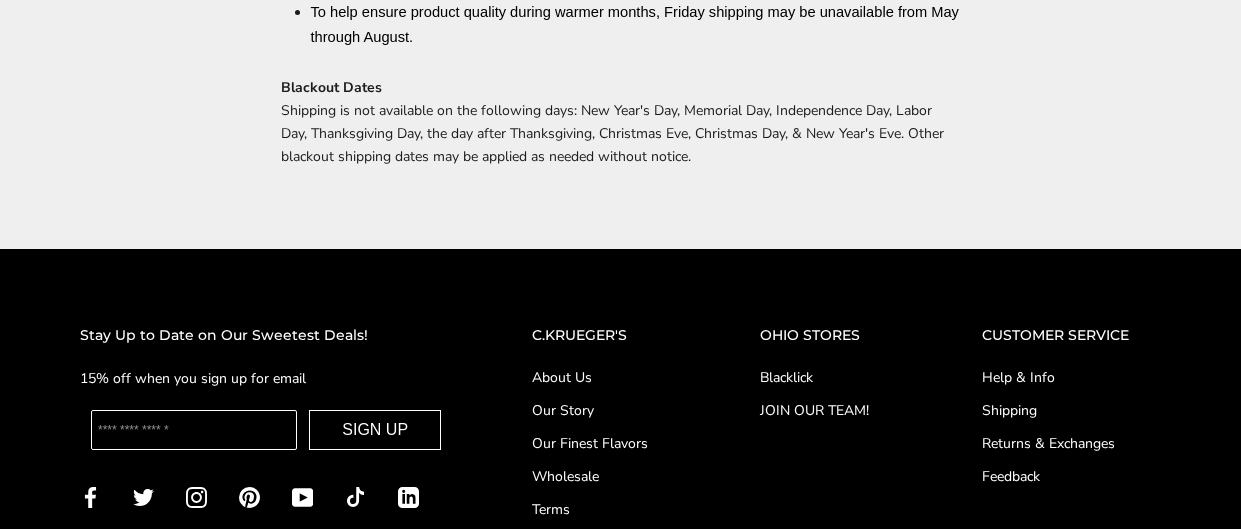 scroll, scrollTop: 1455, scrollLeft: 0, axis: vertical 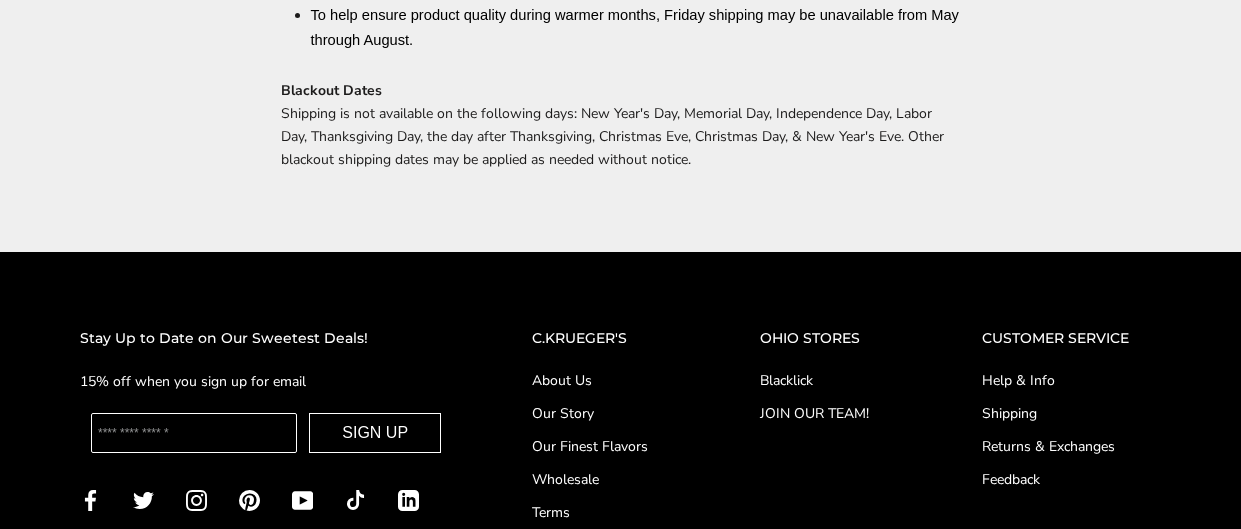 click on "Help & Info" at bounding box center [1071, 380] 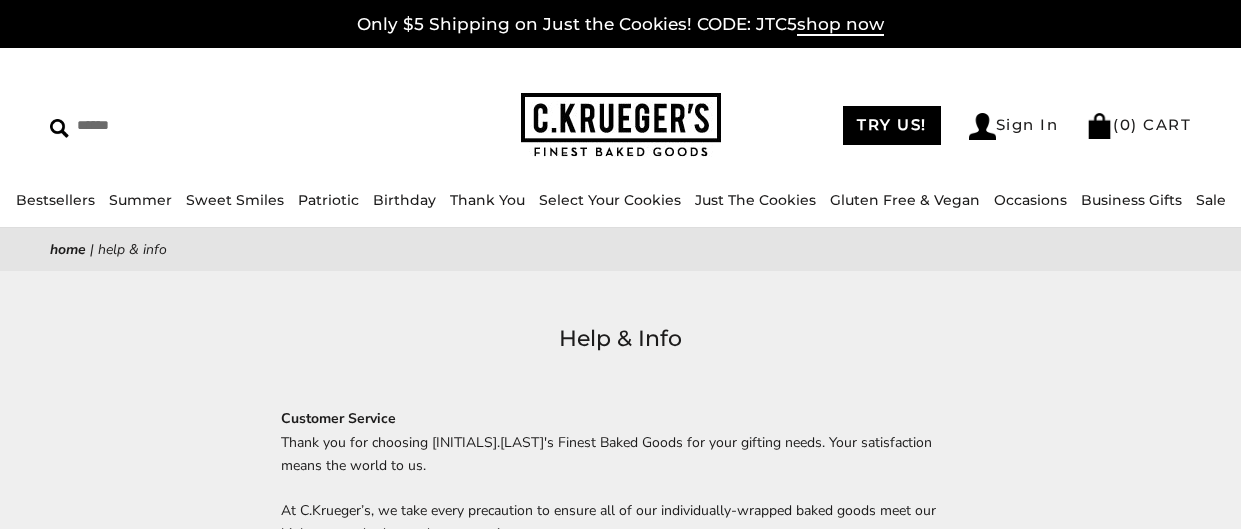 scroll, scrollTop: 0, scrollLeft: 0, axis: both 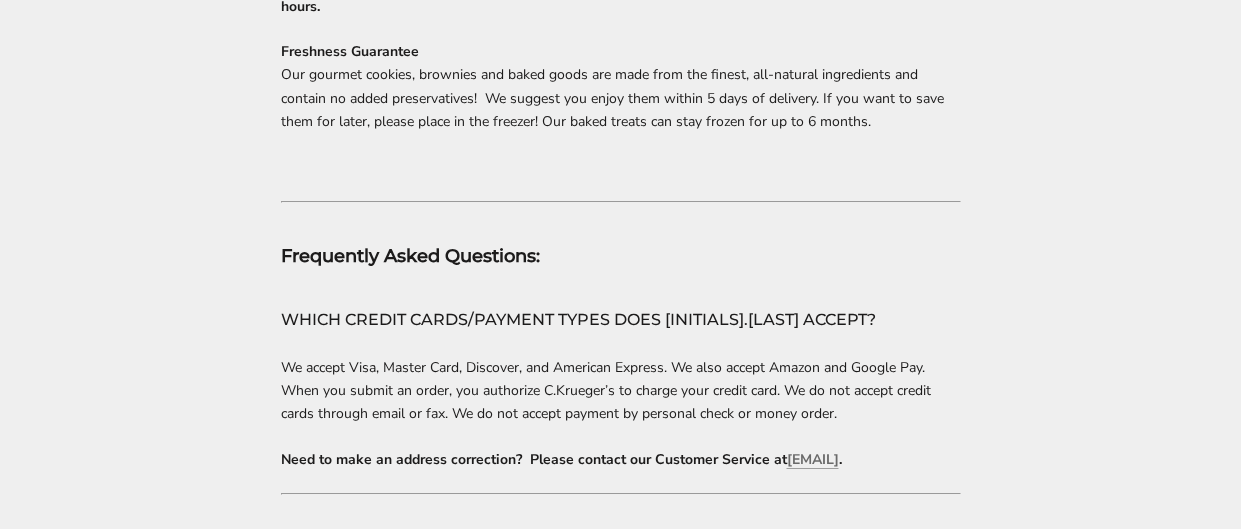 click on "Help & Info
Customer Service
Thank you for choosing [INITIALS].[LAST]’s Finest Baked Goods for your gifting needs. Your satisfaction means the world to us.
At [INITIALS].[LAST]’s, we take every precaution to ensure all of our individually-wrapped baked goods meet our highest standards - and yours, too!
Need to ask a question? Please contact us at  [EMAIL] . Our Customer Service Representatives are available Mon - Fri, 9 - 5 EST. We will do our best to get back to you within 24 hours  during our  business hours.
Freshness Guarantee Our gourmet cookies, brownies and baked goods are made from the finest, all-natural ingredients and contain no added preservatives!  We suggest you enjoy them within 5 days of delivery. If you want to save them for later, please place in the freezer! Our baked treats can stay frozen for up to 6 months.
Frequently Asked Questions:
WHICH CREDIT CARDS/PAYMENT TYPES DOES [INITIALS].[LAST] ACCEPT?
." at bounding box center [620, 1786] 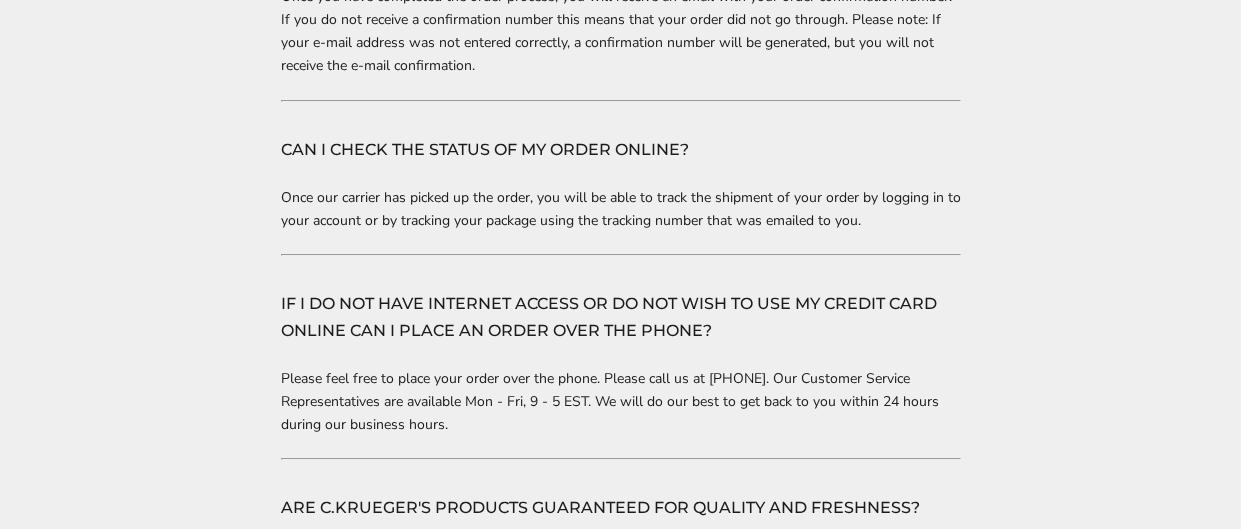 scroll, scrollTop: 1885, scrollLeft: 0, axis: vertical 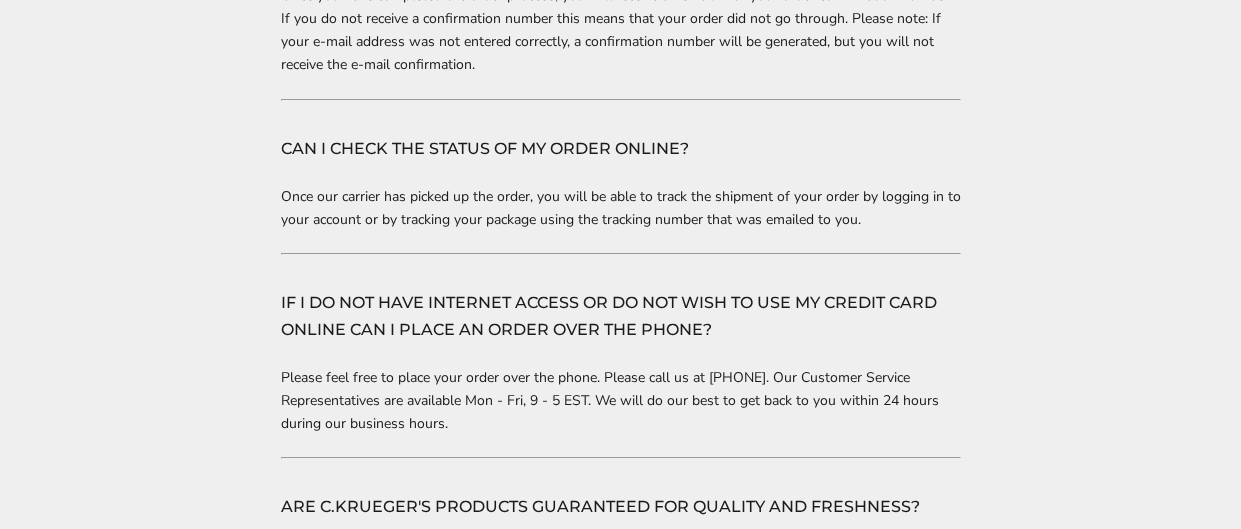 click on "Help & Info
Customer Service
Thank you for choosing [INITIALS].[LAST]’s Finest Baked Goods for your gifting needs. Your satisfaction means the world to us.
At [INITIALS].[LAST]’s, we take every precaution to ensure all of our individually-wrapped baked goods meet our highest standards - and yours, too!
Need to ask a question? Please contact us at  [EMAIL] . Our Customer Service Representatives are available Mon - Fri, 9 - 5 EST. We will do our best to get back to you within 24 hours  during our  business hours.
Freshness Guarantee Our gourmet cookies, brownies and baked goods are made from the finest, all-natural ingredients and contain no added preservatives!  We suggest you enjoy them within 5 days of delivery. If you want to save them for later, please place in the freezer! Our baked treats can stay frozen for up to 6 months.
Frequently Asked Questions:
WHICH CREDIT CARDS/PAYMENT TYPES DOES [INITIALS].[LAST] ACCEPT?
." at bounding box center [620, 520] 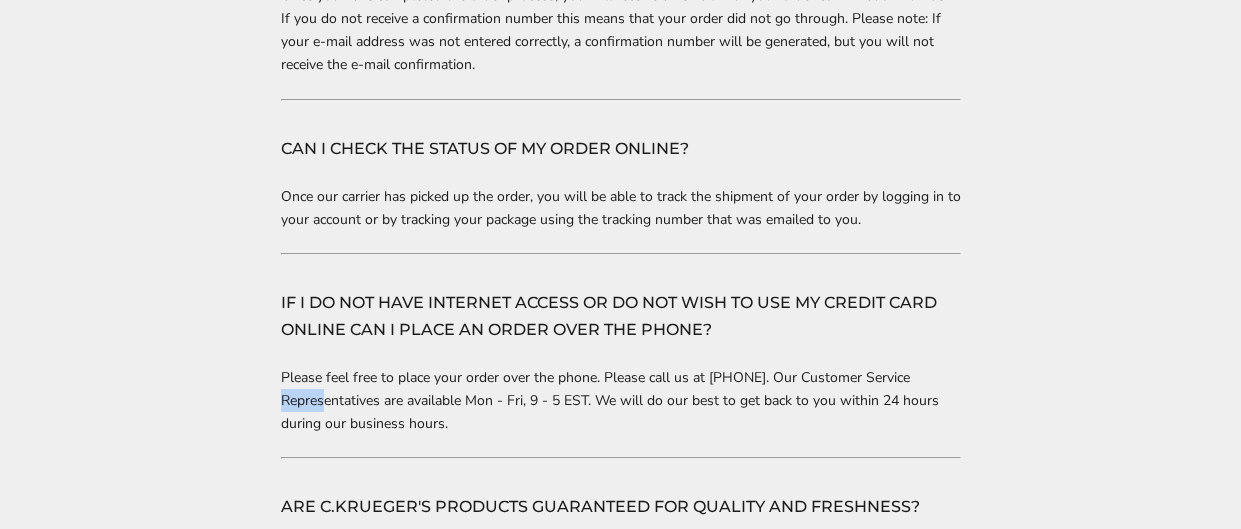 click on "Help & Info
Customer Service
Thank you for choosing [INITIALS].[LAST]’s Finest Baked Goods for your gifting needs. Your satisfaction means the world to us.
At [INITIALS].[LAST]’s, we take every precaution to ensure all of our individually-wrapped baked goods meet our highest standards - and yours, too!
Need to ask a question? Please contact us at  [EMAIL] . Our Customer Service Representatives are available Mon - Fri, 9 - 5 EST. We will do our best to get back to you within 24 hours  during our  business hours.
Freshness Guarantee Our gourmet cookies, brownies and baked goods are made from the finest, all-natural ingredients and contain no added preservatives!  We suggest you enjoy them within 5 days of delivery. If you want to save them for later, please place in the freezer! Our baked treats can stay frozen for up to 6 months.
Frequently Asked Questions:
WHICH CREDIT CARDS/PAYMENT TYPES DOES [INITIALS].[LAST] ACCEPT?
." at bounding box center (620, 520) 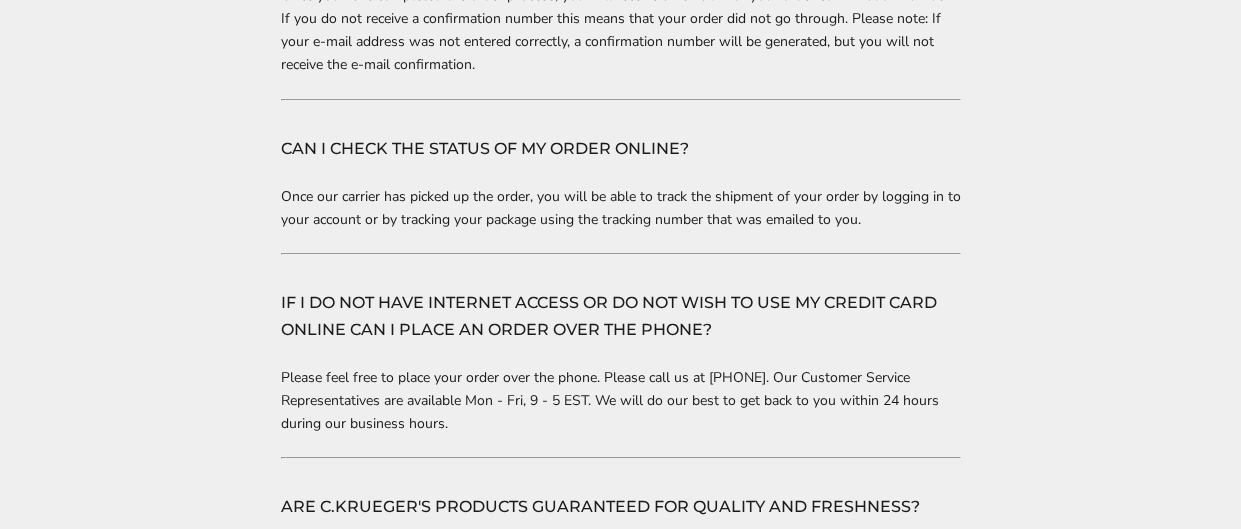 click on "Help & Info
Customer Service
Thank you for choosing [INITIALS].[LAST]’s Finest Baked Goods for your gifting needs. Your satisfaction means the world to us.
At [INITIALS].[LAST]’s, we take every precaution to ensure all of our individually-wrapped baked goods meet our highest standards - and yours, too!
Need to ask a question? Please contact us at  [EMAIL] . Our Customer Service Representatives are available Mon - Fri, 9 - 5 EST. We will do our best to get back to you within 24 hours  during our  business hours.
Freshness Guarantee Our gourmet cookies, brownies and baked goods are made from the finest, all-natural ingredients and contain no added preservatives!  We suggest you enjoy them within 5 days of delivery. If you want to save them for later, please place in the freezer! Our baked treats can stay frozen for up to 6 months.
Frequently Asked Questions:
WHICH CREDIT CARDS/PAYMENT TYPES DOES [INITIALS].[LAST] ACCEPT?
." at bounding box center (620, 520) 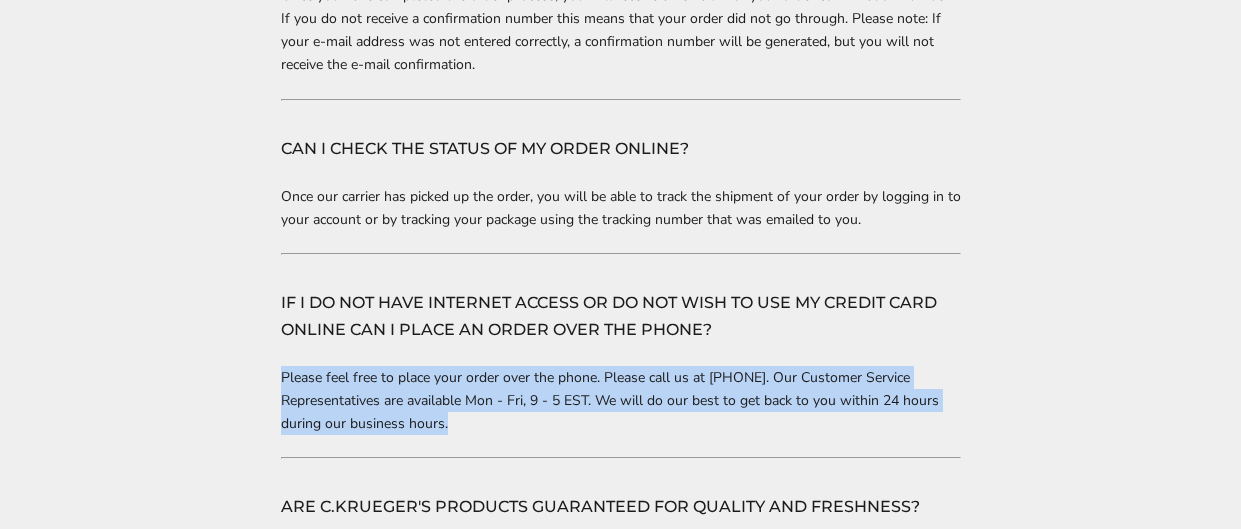 click on "Help & Info
Customer Service
Thank you for choosing [INITIALS].[LAST]’s Finest Baked Goods for your gifting needs. Your satisfaction means the world to us.
At [INITIALS].[LAST]’s, we take every precaution to ensure all of our individually-wrapped baked goods meet our highest standards - and yours, too!
Need to ask a question? Please contact us at  [EMAIL] . Our Customer Service Representatives are available Mon - Fri, 9 - 5 EST. We will do our best to get back to you within 24 hours  during our  business hours.
Freshness Guarantee Our gourmet cookies, brownies and baked goods are made from the finest, all-natural ingredients and contain no added preservatives!  We suggest you enjoy them within 5 days of delivery. If you want to save them for later, please place in the freezer! Our baked treats can stay frozen for up to 6 months.
Frequently Asked Questions:
WHICH CREDIT CARDS/PAYMENT TYPES DOES [INITIALS].[LAST] ACCEPT?
." at bounding box center (620, 520) 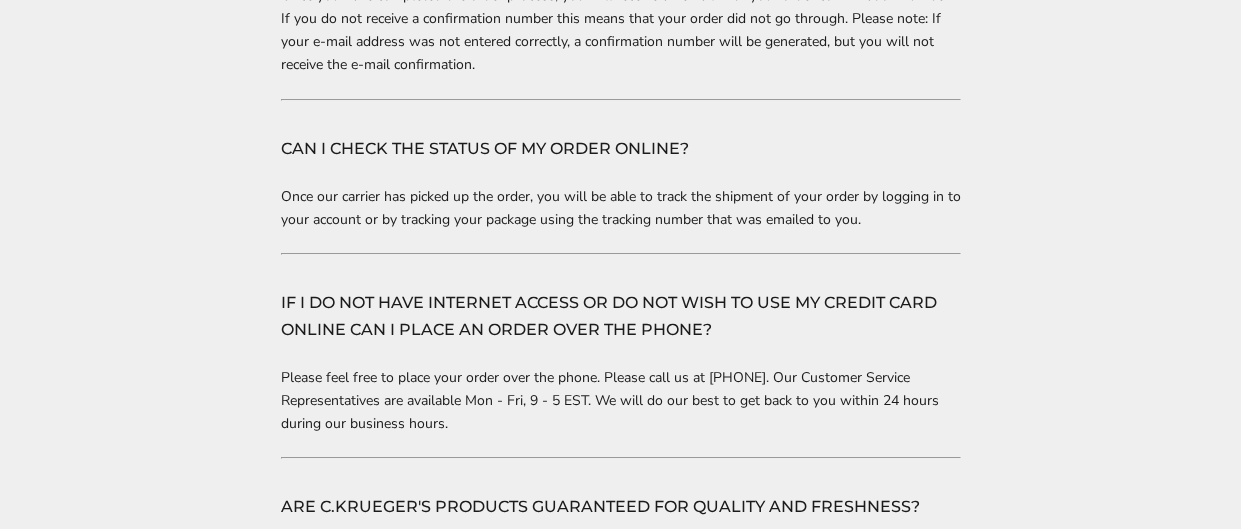 click on "Help & Info
Customer Service
Thank you for choosing [INITIALS].[LAST]’s Finest Baked Goods for your gifting needs. Your satisfaction means the world to us.
At [INITIALS].[LAST]’s, we take every precaution to ensure all of our individually-wrapped baked goods meet our highest standards - and yours, too!
Need to ask a question? Please contact us at  [EMAIL] . Our Customer Service Representatives are available Mon - Fri, 9 - 5 EST. We will do our best to get back to you within 24 hours  during our  business hours.
Freshness Guarantee Our gourmet cookies, brownies and baked goods are made from the finest, all-natural ingredients and contain no added preservatives!  We suggest you enjoy them within 5 days of delivery. If you want to save them for later, please place in the freezer! Our baked treats can stay frozen for up to 6 months.
Frequently Asked Questions:
WHICH CREDIT CARDS/PAYMENT TYPES DOES [INITIALS].[LAST] ACCEPT?
." at bounding box center [620, 520] 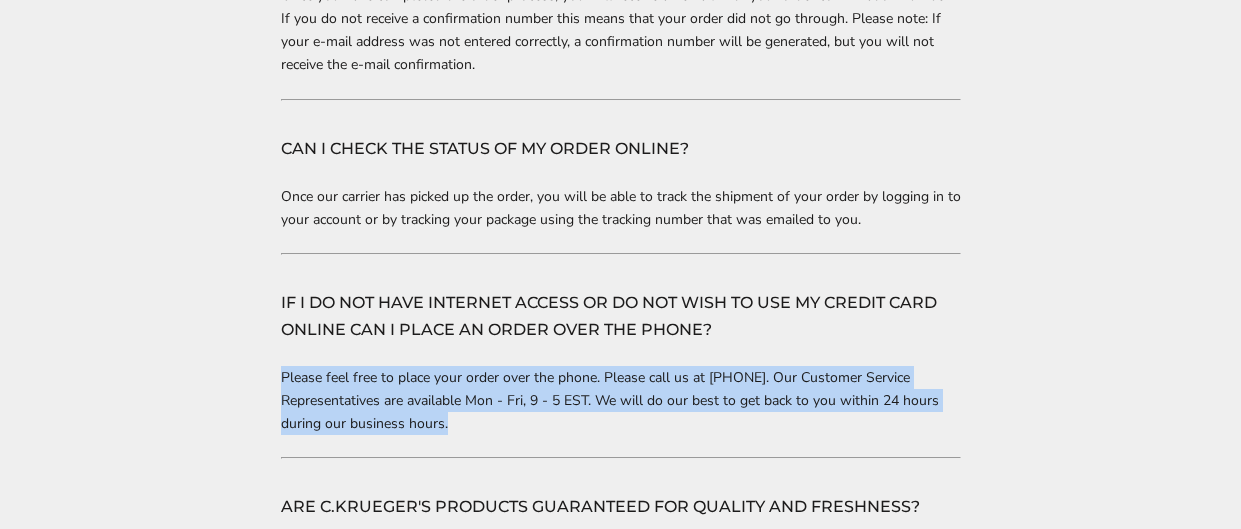 click on "Help & Info
Customer Service
Thank you for choosing [INITIALS].[LAST]’s Finest Baked Goods for your gifting needs. Your satisfaction means the world to us.
At [INITIALS].[LAST]’s, we take every precaution to ensure all of our individually-wrapped baked goods meet our highest standards - and yours, too!
Need to ask a question? Please contact us at  [EMAIL] . Our Customer Service Representatives are available Mon - Fri, 9 - 5 EST. We will do our best to get back to you within 24 hours  during our  business hours.
Freshness Guarantee Our gourmet cookies, brownies and baked goods are made from the finest, all-natural ingredients and contain no added preservatives!  We suggest you enjoy them within 5 days of delivery. If you want to save them for later, please place in the freezer! Our baked treats can stay frozen for up to 6 months.
Frequently Asked Questions:
WHICH CREDIT CARDS/PAYMENT TYPES DOES [INITIALS].[LAST] ACCEPT?
." at bounding box center (620, 520) 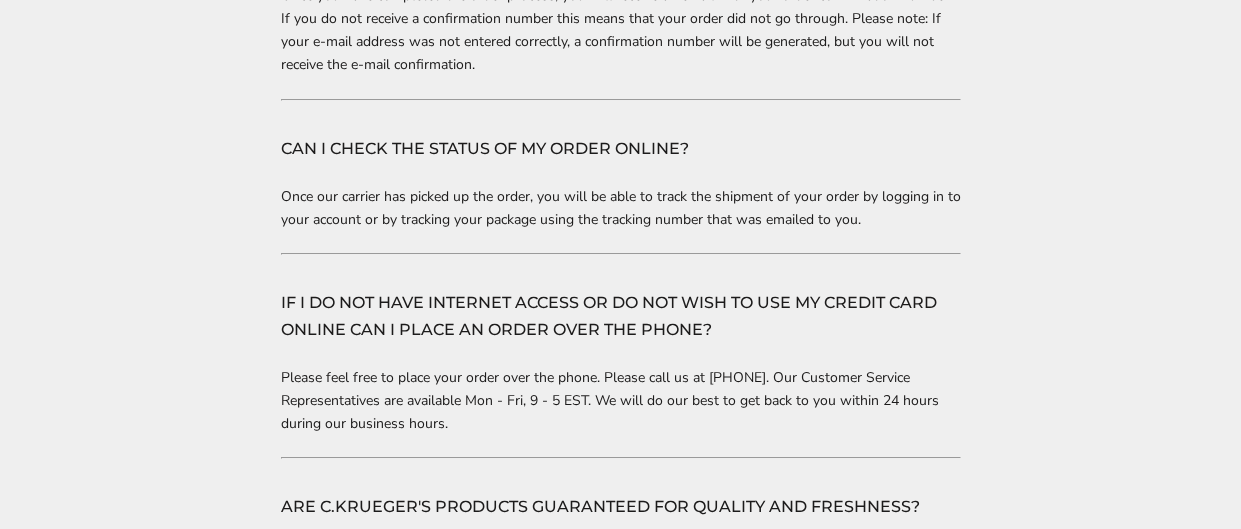 click on "Help & Info
Customer Service
Thank you for choosing [INITIALS].[LAST]’s Finest Baked Goods for your gifting needs. Your satisfaction means the world to us.
At [INITIALS].[LAST]’s, we take every precaution to ensure all of our individually-wrapped baked goods meet our highest standards - and yours, too!
Need to ask a question? Please contact us at  [EMAIL] . Our Customer Service Representatives are available Mon - Fri, 9 - 5 EST. We will do our best to get back to you within 24 hours  during our  business hours.
Freshness Guarantee Our gourmet cookies, brownies and baked goods are made from the finest, all-natural ingredients and contain no added preservatives!  We suggest you enjoy them within 5 days of delivery. If you want to save them for later, please place in the freezer! Our baked treats can stay frozen for up to 6 months.
Frequently Asked Questions:
WHICH CREDIT CARDS/PAYMENT TYPES DOES [INITIALS].[LAST] ACCEPT?
." at bounding box center [620, 520] 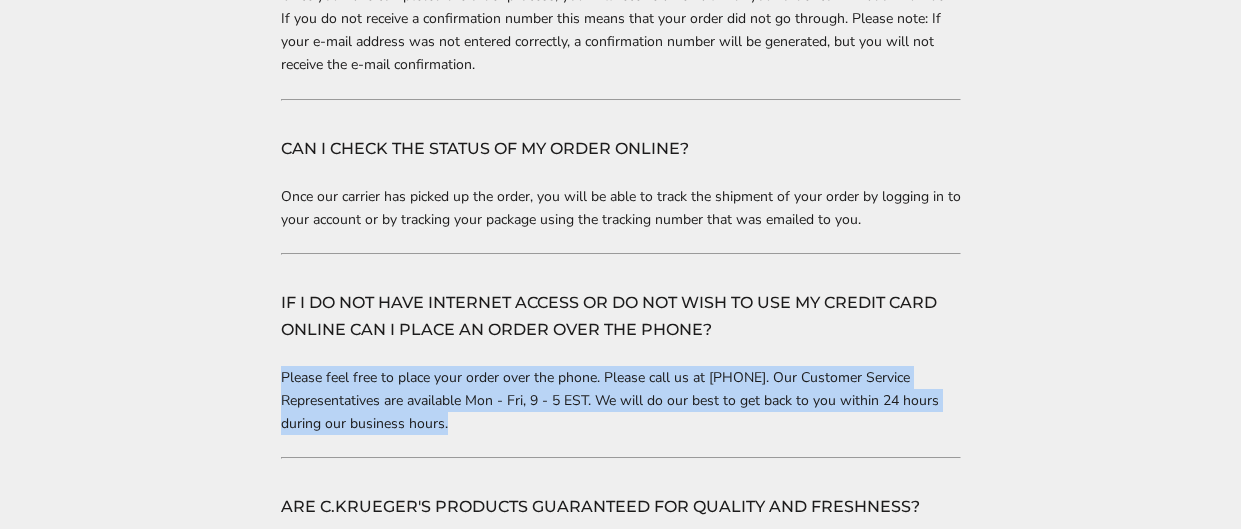 click on "Help & Info
Customer Service
Thank you for choosing [INITIALS].[LAST]’s Finest Baked Goods for your gifting needs. Your satisfaction means the world to us.
At [INITIALS].[LAST]’s, we take every precaution to ensure all of our individually-wrapped baked goods meet our highest standards - and yours, too!
Need to ask a question? Please contact us at  [EMAIL] . Our Customer Service Representatives are available Mon - Fri, 9 - 5 EST. We will do our best to get back to you within 24 hours  during our  business hours.
Freshness Guarantee Our gourmet cookies, brownies and baked goods are made from the finest, all-natural ingredients and contain no added preservatives!  We suggest you enjoy them within 5 days of delivery. If you want to save them for later, please place in the freezer! Our baked treats can stay frozen for up to 6 months.
Frequently Asked Questions:
WHICH CREDIT CARDS/PAYMENT TYPES DOES [INITIALS].[LAST] ACCEPT?
." at bounding box center [620, 520] 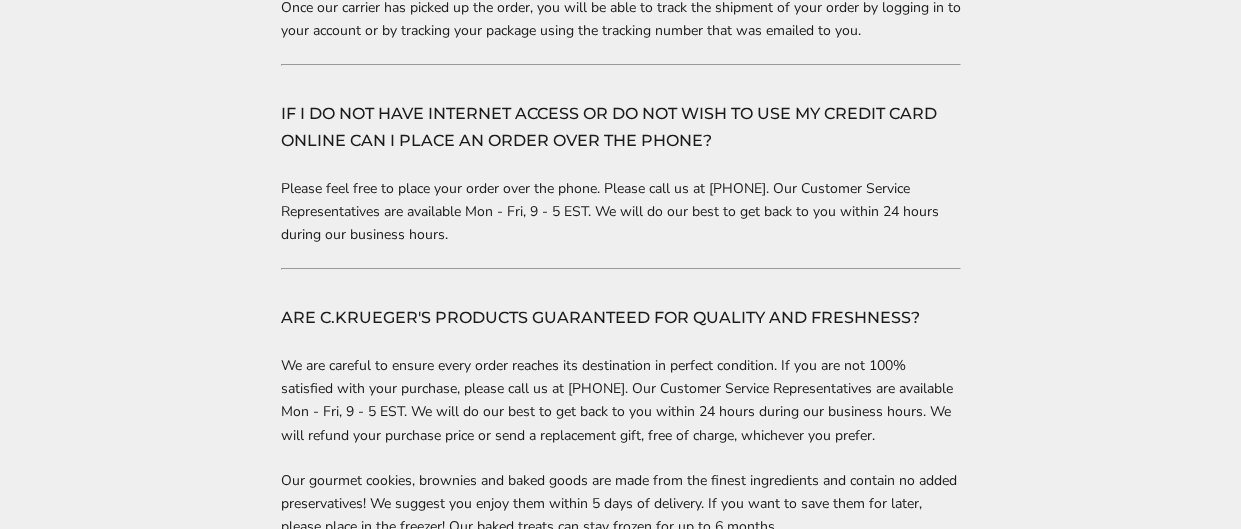scroll, scrollTop: 2074, scrollLeft: 0, axis: vertical 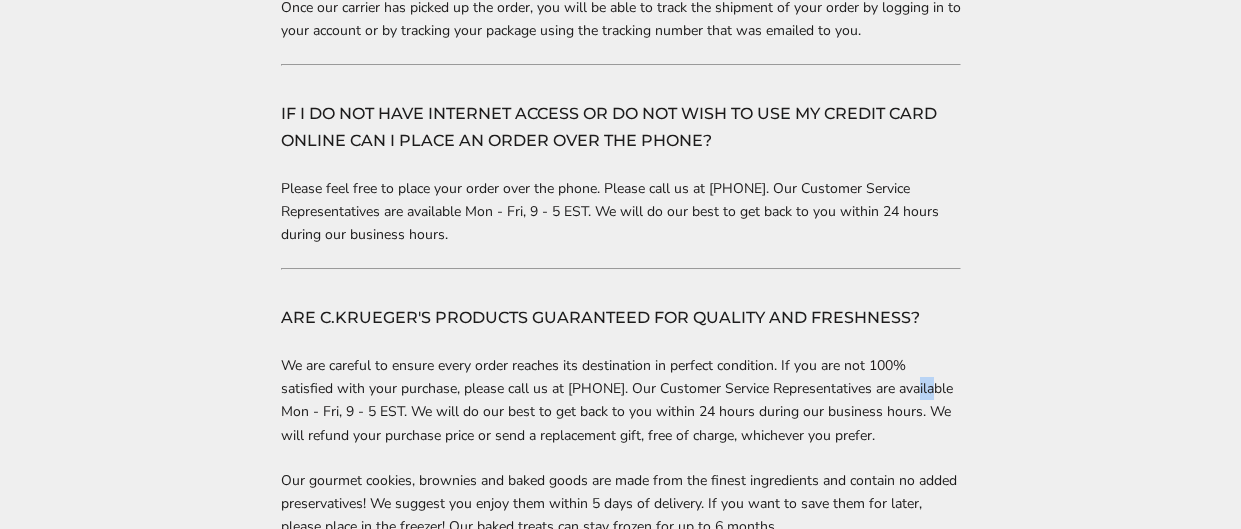 click on "Help & Info
Customer Service
Thank you for choosing [INITIALS].[LAST]’s Finest Baked Goods for your gifting needs. Your satisfaction means the world to us.
At [INITIALS].[LAST]’s, we take every precaution to ensure all of our individually-wrapped baked goods meet our highest standards - and yours, too!
Need to ask a question? Please contact us at  [EMAIL] . Our Customer Service Representatives are available Mon - Fri, 9 - 5 EST. We will do our best to get back to you within 24 hours  during our  business hours.
Freshness Guarantee Our gourmet cookies, brownies and baked goods are made from the finest, all-natural ingredients and contain no added preservatives!  We suggest you enjoy them within 5 days of delivery. If you want to save them for later, please place in the freezer! Our baked treats can stay frozen for up to 6 months.
Frequently Asked Questions:
WHICH CREDIT CARDS/PAYMENT TYPES DOES [INITIALS].[LAST] ACCEPT?
." at bounding box center [620, 331] 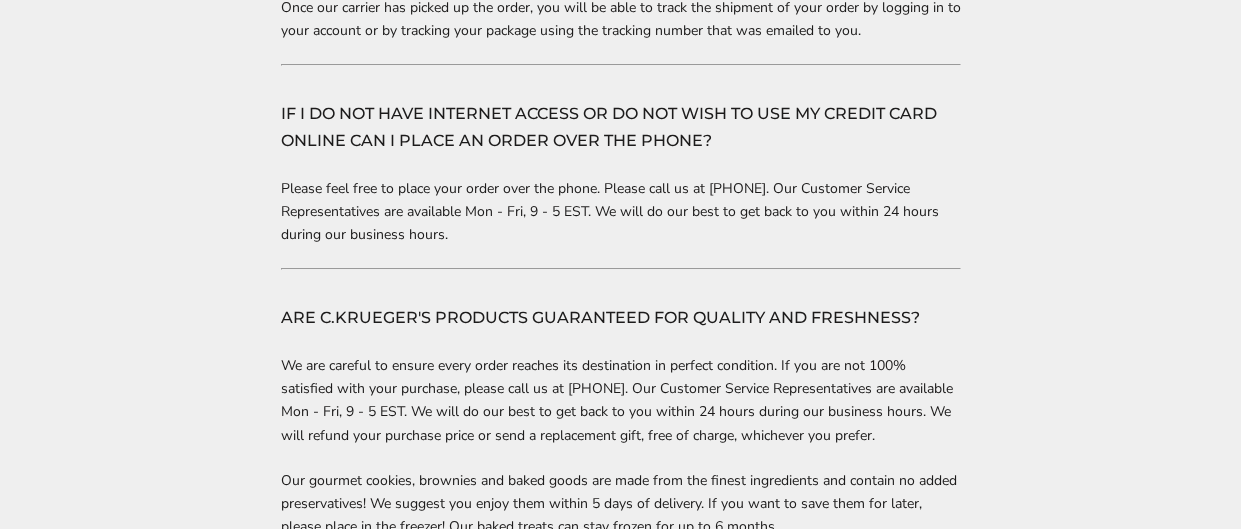 click on "Help & Info
Customer Service
Thank you for choosing [INITIALS].[LAST]’s Finest Baked Goods for your gifting needs. Your satisfaction means the world to us.
At [INITIALS].[LAST]’s, we take every precaution to ensure all of our individually-wrapped baked goods meet our highest standards - and yours, too!
Need to ask a question? Please contact us at  [EMAIL] . Our Customer Service Representatives are available Mon - Fri, 9 - 5 EST. We will do our best to get back to you within 24 hours  during our  business hours.
Freshness Guarantee Our gourmet cookies, brownies and baked goods are made from the finest, all-natural ingredients and contain no added preservatives!  We suggest you enjoy them within 5 days of delivery. If you want to save them for later, please place in the freezer! Our baked treats can stay frozen for up to 6 months.
Frequently Asked Questions:
WHICH CREDIT CARDS/PAYMENT TYPES DOES [INITIALS].[LAST] ACCEPT?
." at bounding box center (620, 331) 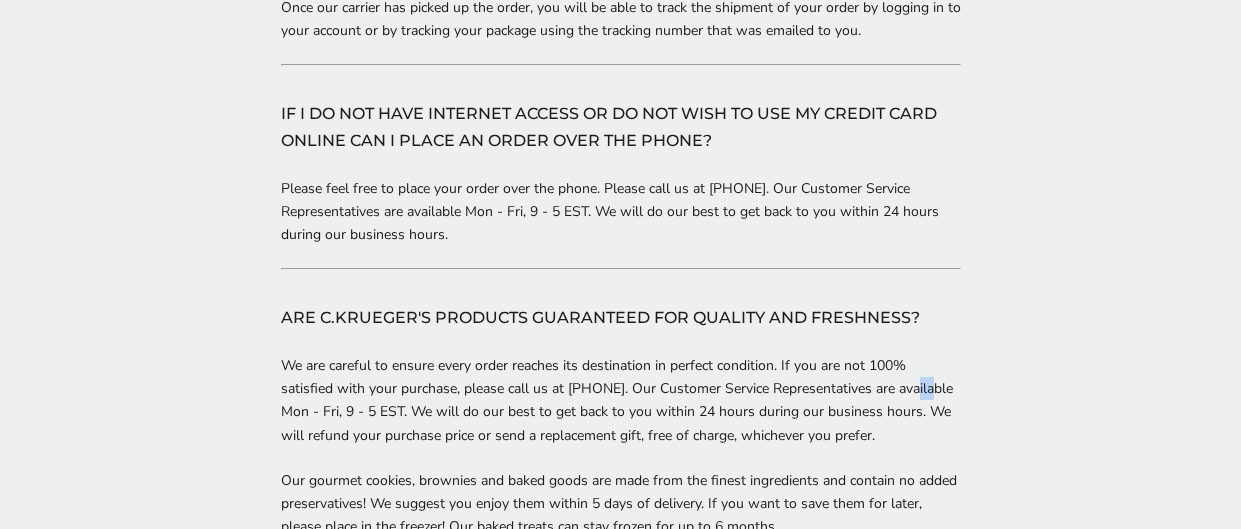 click on "Help & Info
Customer Service
Thank you for choosing [INITIALS].[LAST]’s Finest Baked Goods for your gifting needs. Your satisfaction means the world to us.
At [INITIALS].[LAST]’s, we take every precaution to ensure all of our individually-wrapped baked goods meet our highest standards - and yours, too!
Need to ask a question? Please contact us at  [EMAIL] . Our Customer Service Representatives are available Mon - Fri, 9 - 5 EST. We will do our best to get back to you within 24 hours  during our  business hours.
Freshness Guarantee Our gourmet cookies, brownies and baked goods are made from the finest, all-natural ingredients and contain no added preservatives!  We suggest you enjoy them within 5 days of delivery. If you want to save them for later, please place in the freezer! Our baked treats can stay frozen for up to 6 months.
Frequently Asked Questions:
WHICH CREDIT CARDS/PAYMENT TYPES DOES [INITIALS].[LAST] ACCEPT?
." at bounding box center (620, 331) 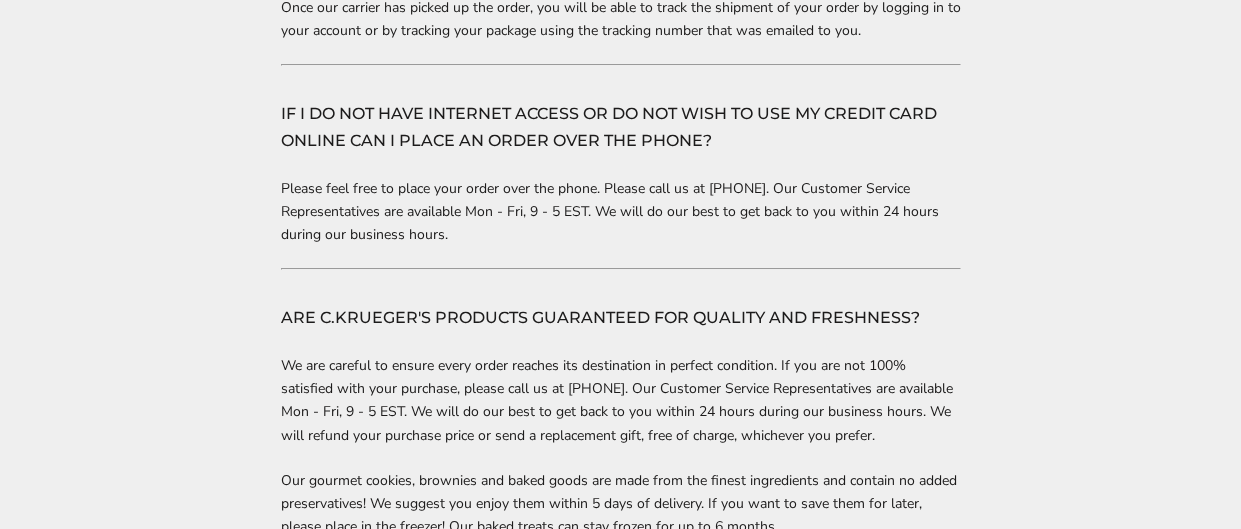 click on "Help & Info
Customer Service
Thank you for choosing [INITIALS].[LAST]’s Finest Baked Goods for your gifting needs. Your satisfaction means the world to us.
At [INITIALS].[LAST]’s, we take every precaution to ensure all of our individually-wrapped baked goods meet our highest standards - and yours, too!
Need to ask a question? Please contact us at  [EMAIL] . Our Customer Service Representatives are available Mon - Fri, 9 - 5 EST. We will do our best to get back to you within 24 hours  during our  business hours.
Freshness Guarantee Our gourmet cookies, brownies and baked goods are made from the finest, all-natural ingredients and contain no added preservatives!  We suggest you enjoy them within 5 days of delivery. If you want to save them for later, please place in the freezer! Our baked treats can stay frozen for up to 6 months.
Frequently Asked Questions:
WHICH CREDIT CARDS/PAYMENT TYPES DOES [INITIALS].[LAST] ACCEPT?
." at bounding box center [620, 331] 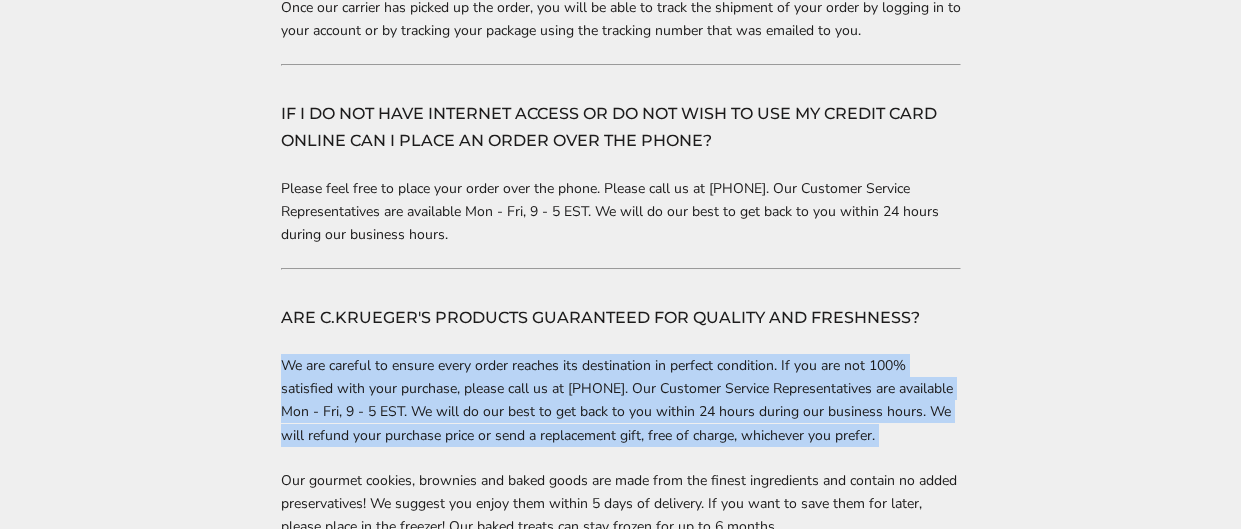 click on "Customer Service
Thank you for choosing [INITIALS].[LAST]’s Finest Baked Goods for your gifting needs. Your satisfaction means the world to us.
At [INITIALS].[LAST]’s, we take every precaution to ensure all of our individually-wrapped baked goods meet our highest standards - and yours, too!
Need to ask a question? Please contact us at  [EMAIL] . Our Customer Service Representatives are available Mon - Fri, 9 - 5 EST. We will do our best to get back to you within 24 hours  during our  business hours.
Freshness Guarantee Our gourmet cookies, brownies and baked goods are made from the finest, all-natural ingredients and contain no added preservatives!  We suggest you enjoy them within 5 days of delivery. If you want to save them for later, please place in the freezer! Our baked treats can stay frozen for up to 6 months.
Frequently Asked Questions:
WHICH CREDIT CARDS/PAYMENT TYPES DOES [INITIALS].[LAST] ACCEPT?
[EMAIL]." at bounding box center [621, 374] 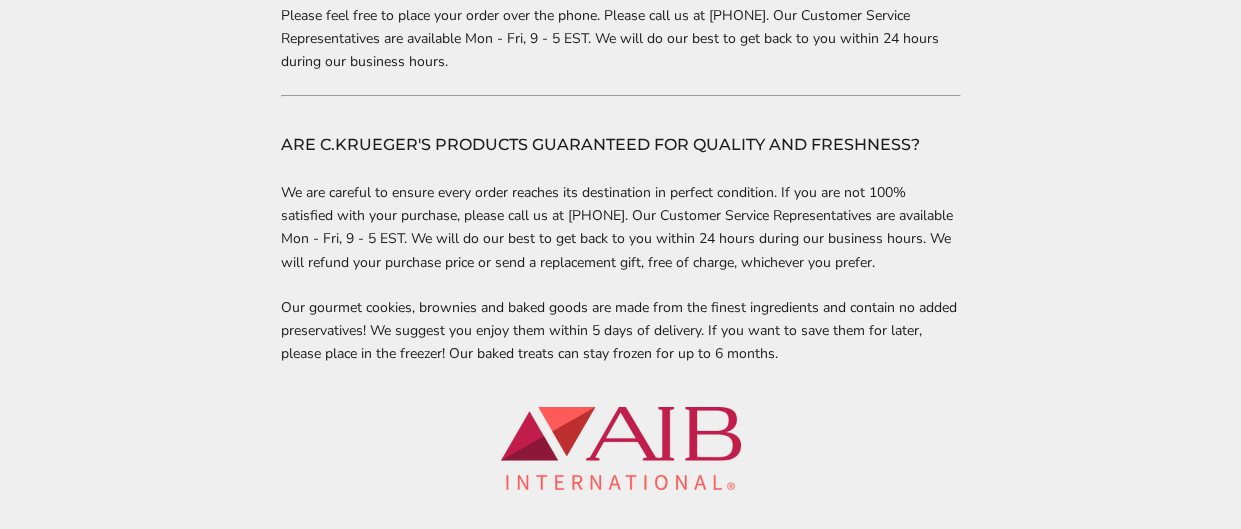 click on "Customer Service
Thank you for choosing [INITIALS].[LAST]’s Finest Baked Goods for your gifting needs. Your satisfaction means the world to us.
At [INITIALS].[LAST]’s, we take every precaution to ensure all of our individually-wrapped baked goods meet our highest standards - and yours, too!
Need to ask a question? Please contact us at  [EMAIL] . Our Customer Service Representatives are available Mon - Fri, 9 - 5 EST. We will do our best to get back to you within 24 hours  during our  business hours.
Freshness Guarantee Our gourmet cookies, brownies and baked goods are made from the finest, all-natural ingredients and contain no added preservatives!  We suggest you enjoy them within 5 days of delivery. If you want to save them for later, please place in the freezer! Our baked treats can stay frozen for up to 6 months.
Frequently Asked Questions:
WHICH CREDIT CARDS/PAYMENT TYPES DOES [INITIALS].[LAST] ACCEPT?
[EMAIL]." at bounding box center [621, 201] 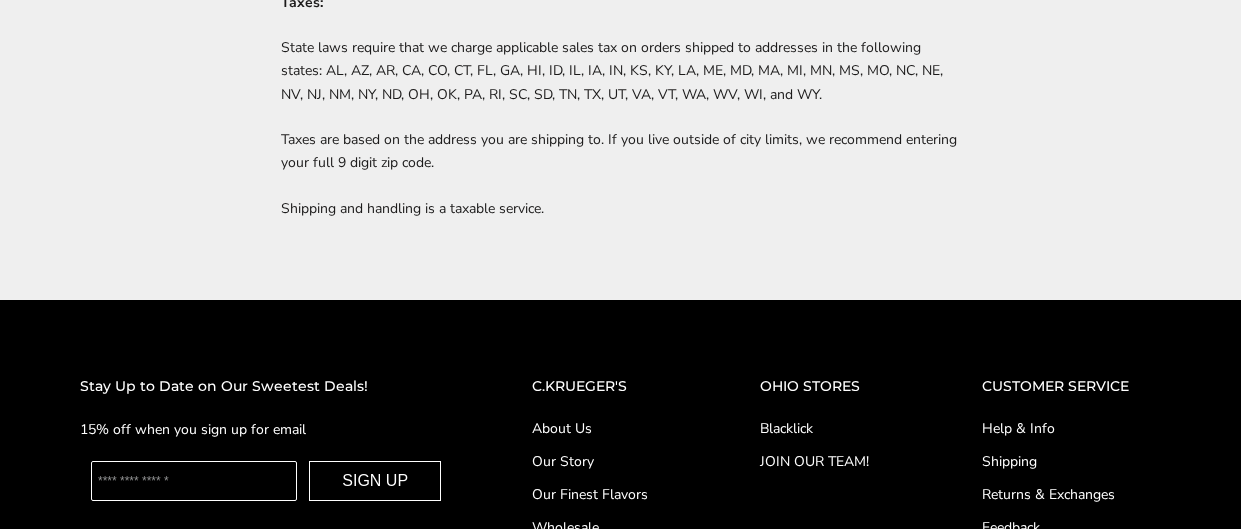 scroll, scrollTop: 4269, scrollLeft: 0, axis: vertical 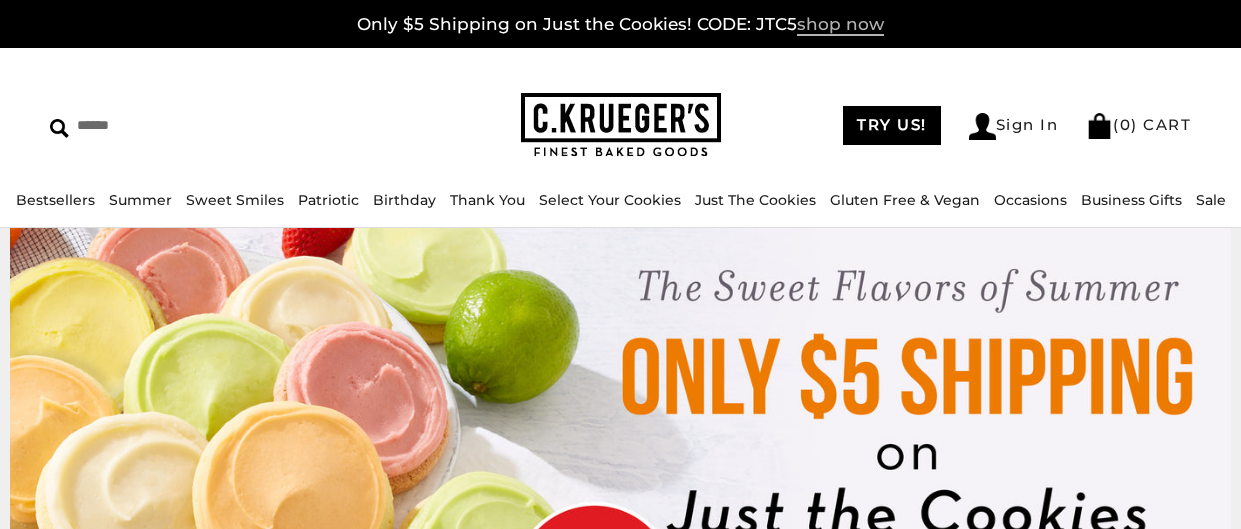 click on "shop now" at bounding box center [840, 25] 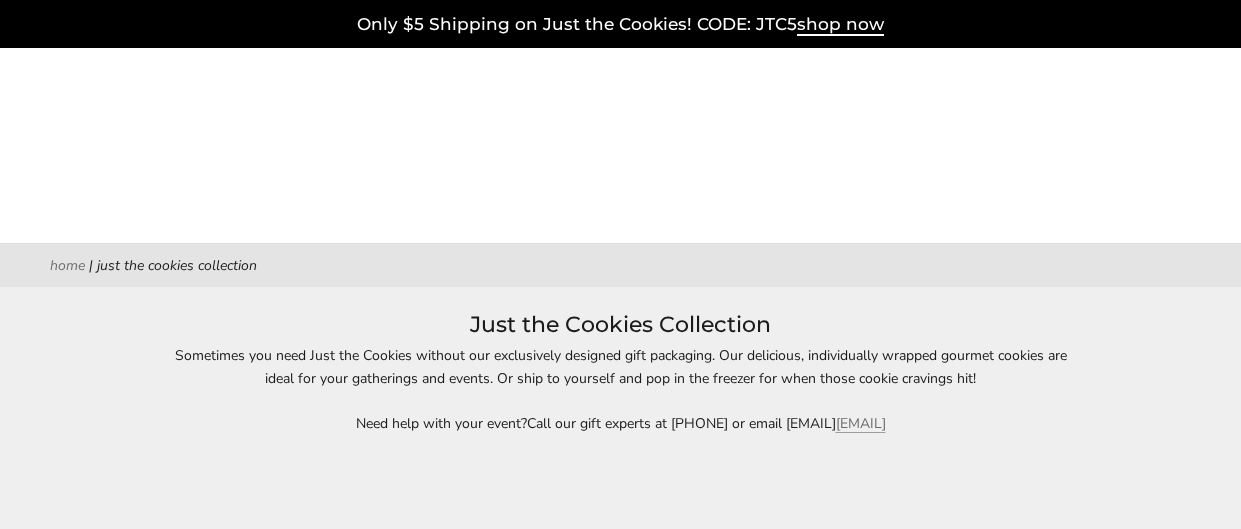scroll, scrollTop: 0, scrollLeft: 0, axis: both 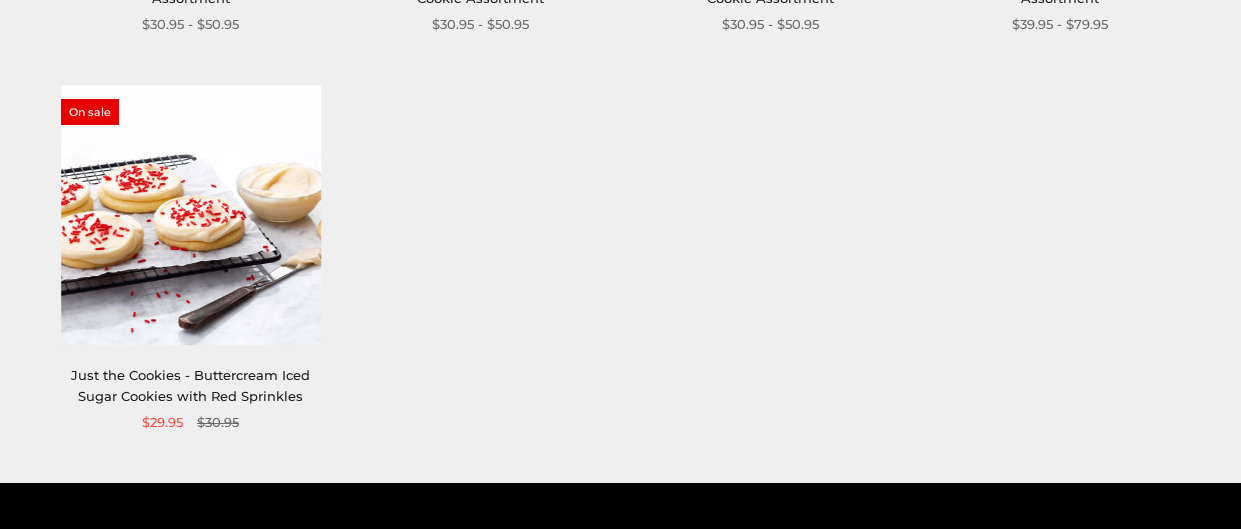 click on "$30.95 - $50.95" at bounding box center (771, 24) 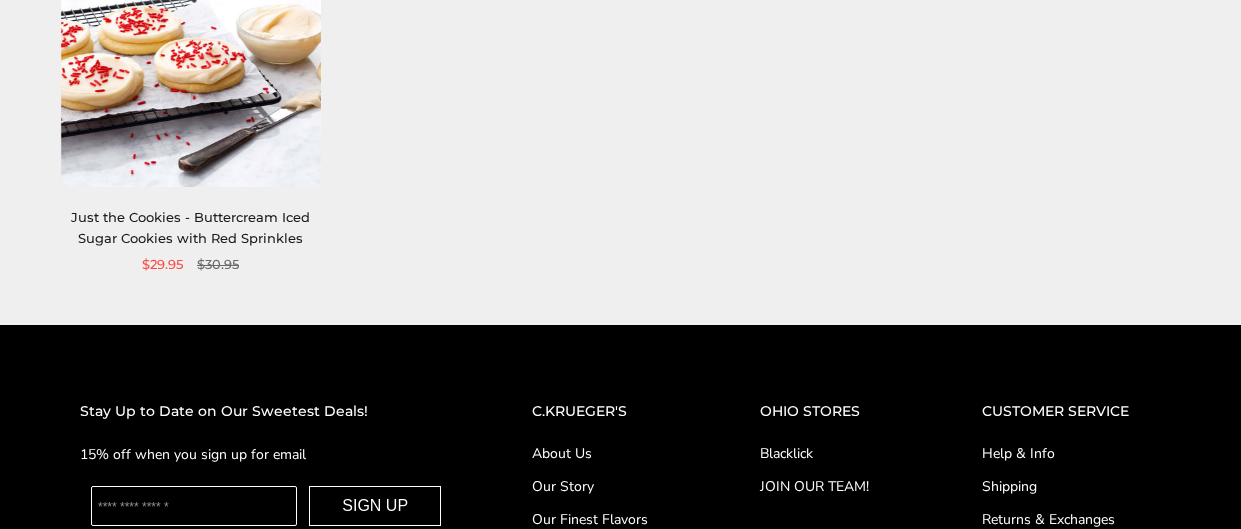 scroll, scrollTop: 1700, scrollLeft: 0, axis: vertical 